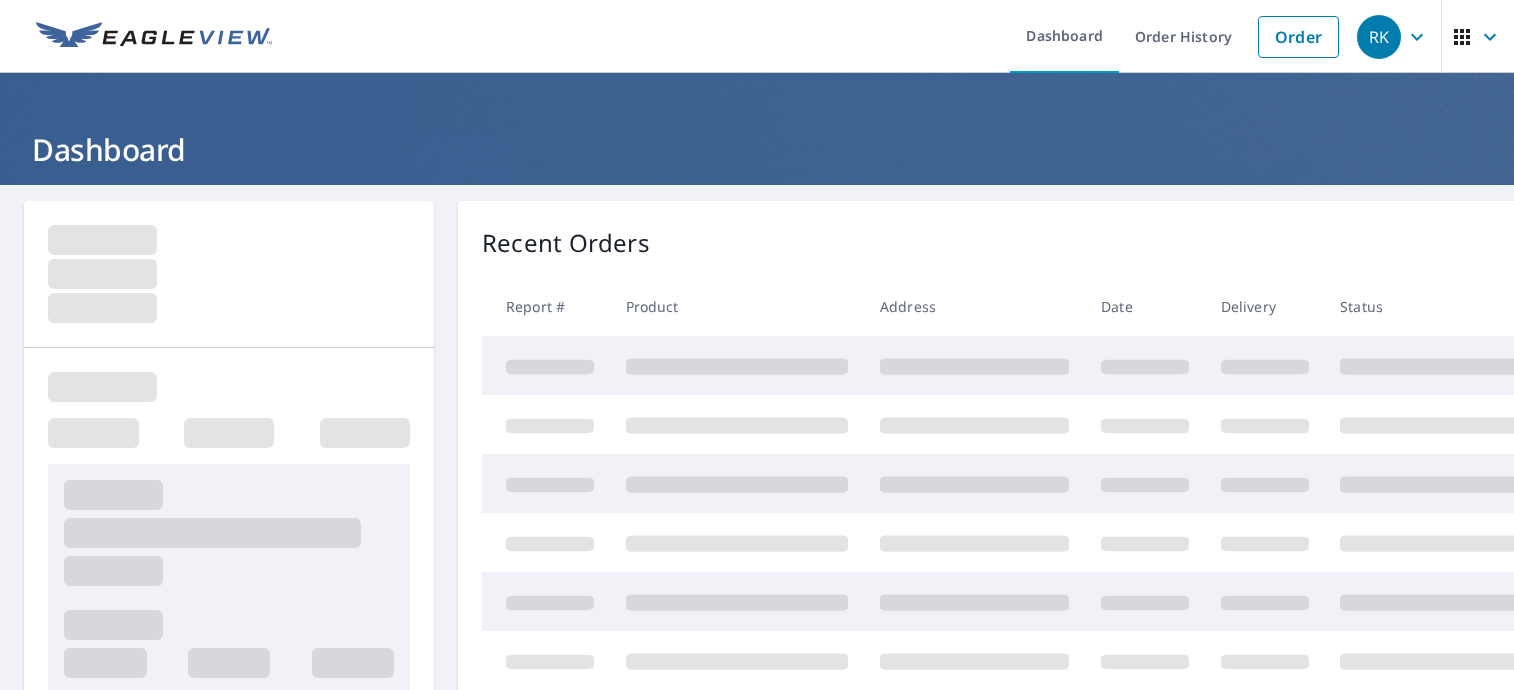 scroll, scrollTop: 0, scrollLeft: 0, axis: both 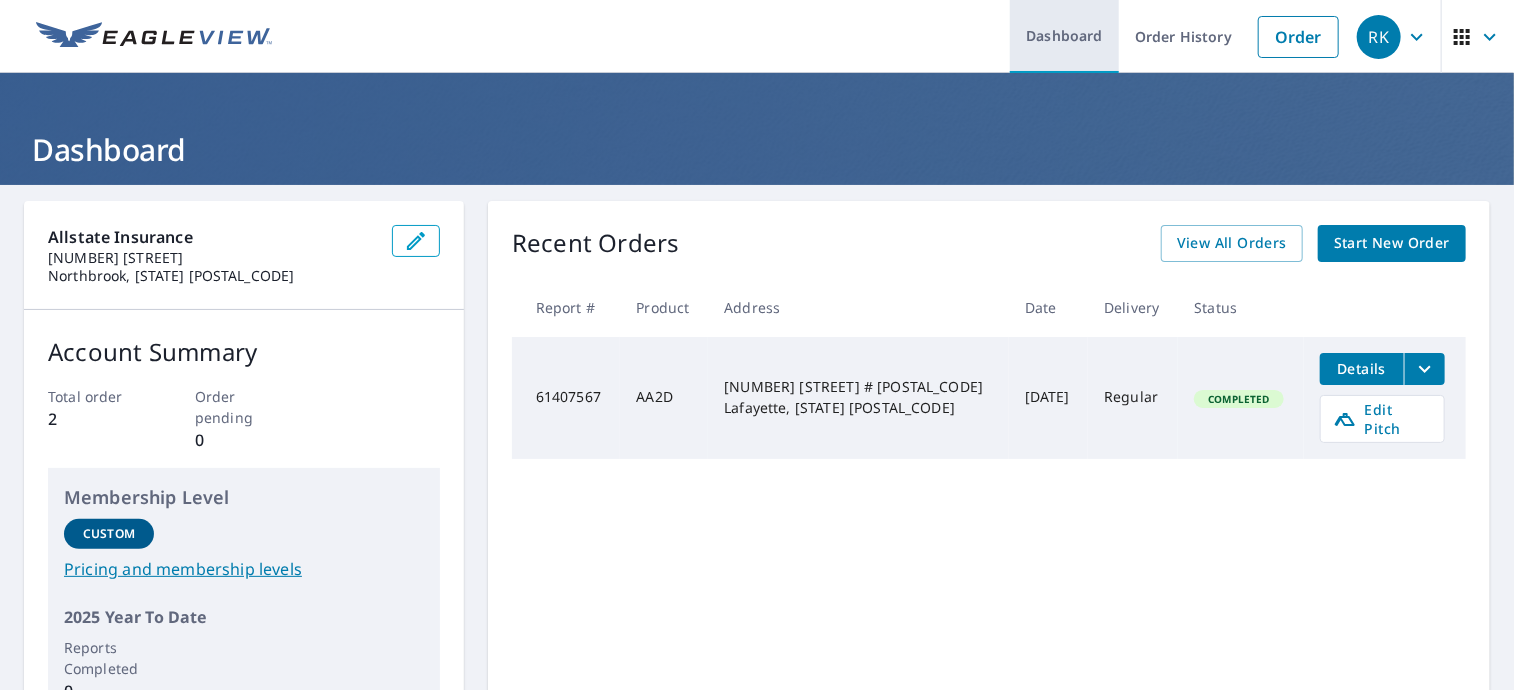 click on "Dashboard" at bounding box center (1064, 36) 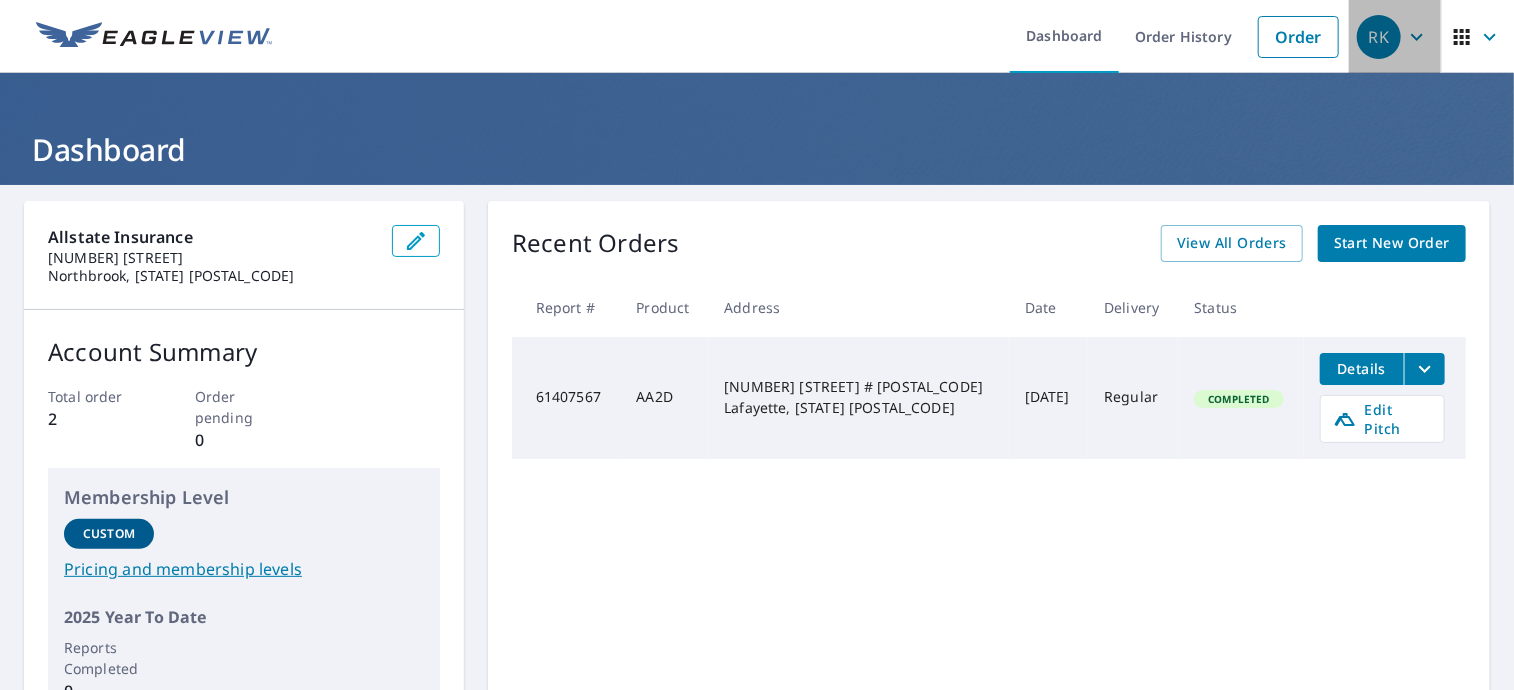 click 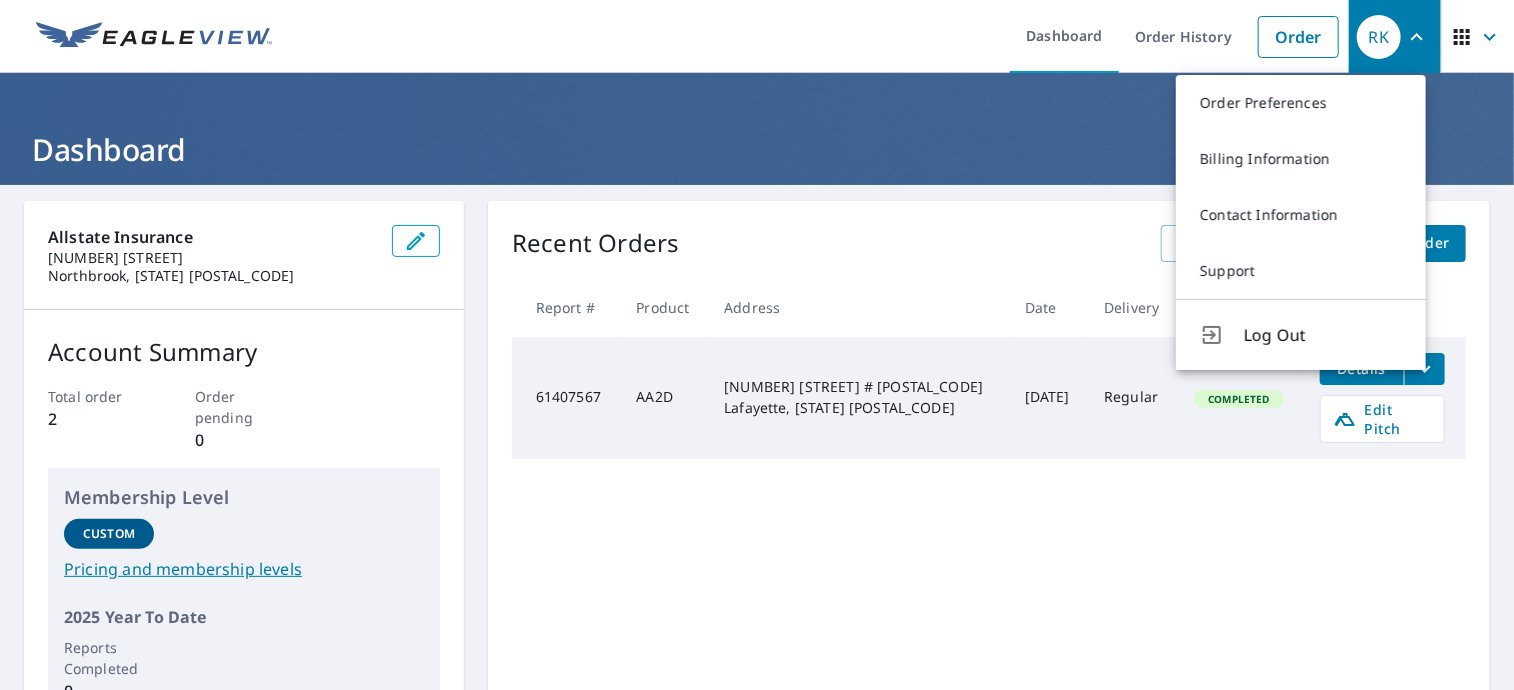 click on "Recent Orders View All Orders Start New Order Report # Product Address Date Delivery Status 61407567 AA2D [NUMBER] [STREET] # [POSTAL_CODE]
Lafayette, [STATE] [POSTAL_CODE] [DATE] Regular Completed Details Edit Pitch" at bounding box center (989, 472) 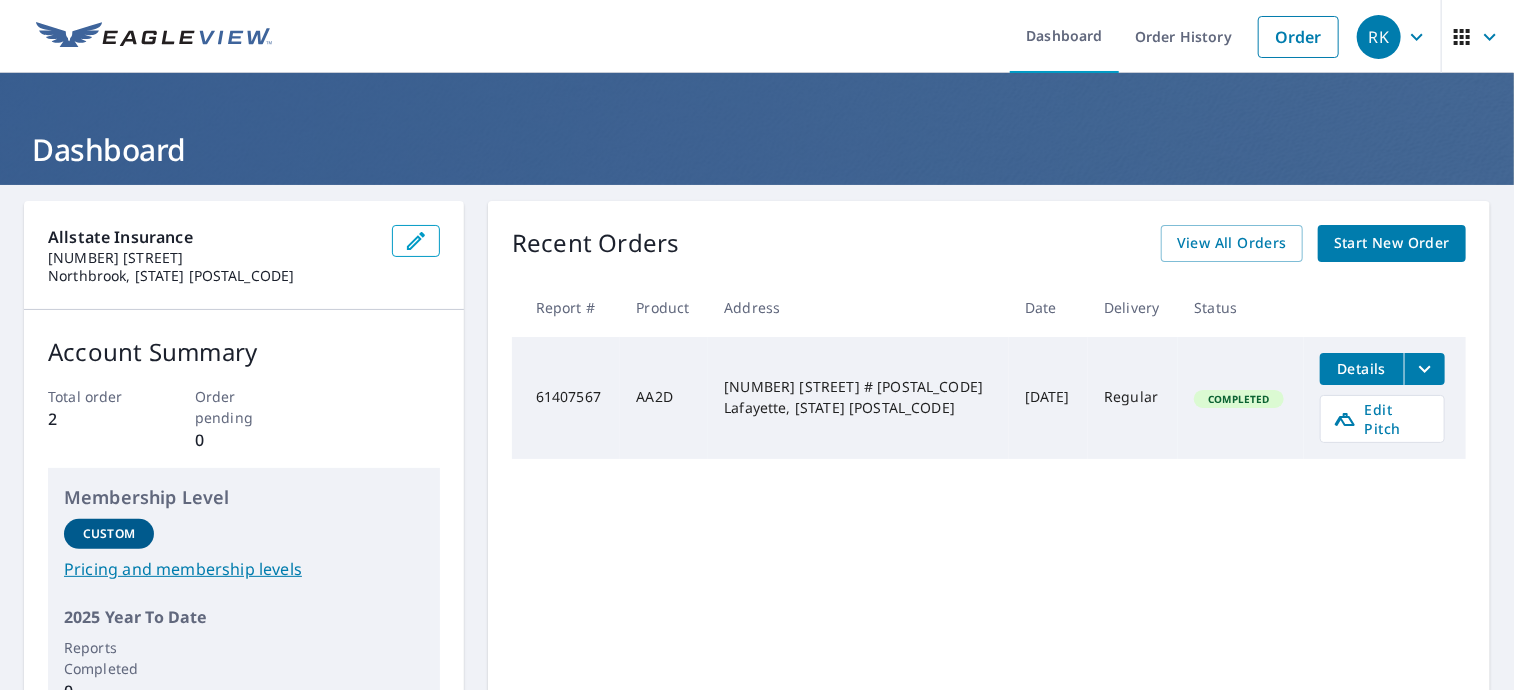 click on "Start New Order" at bounding box center (1392, 243) 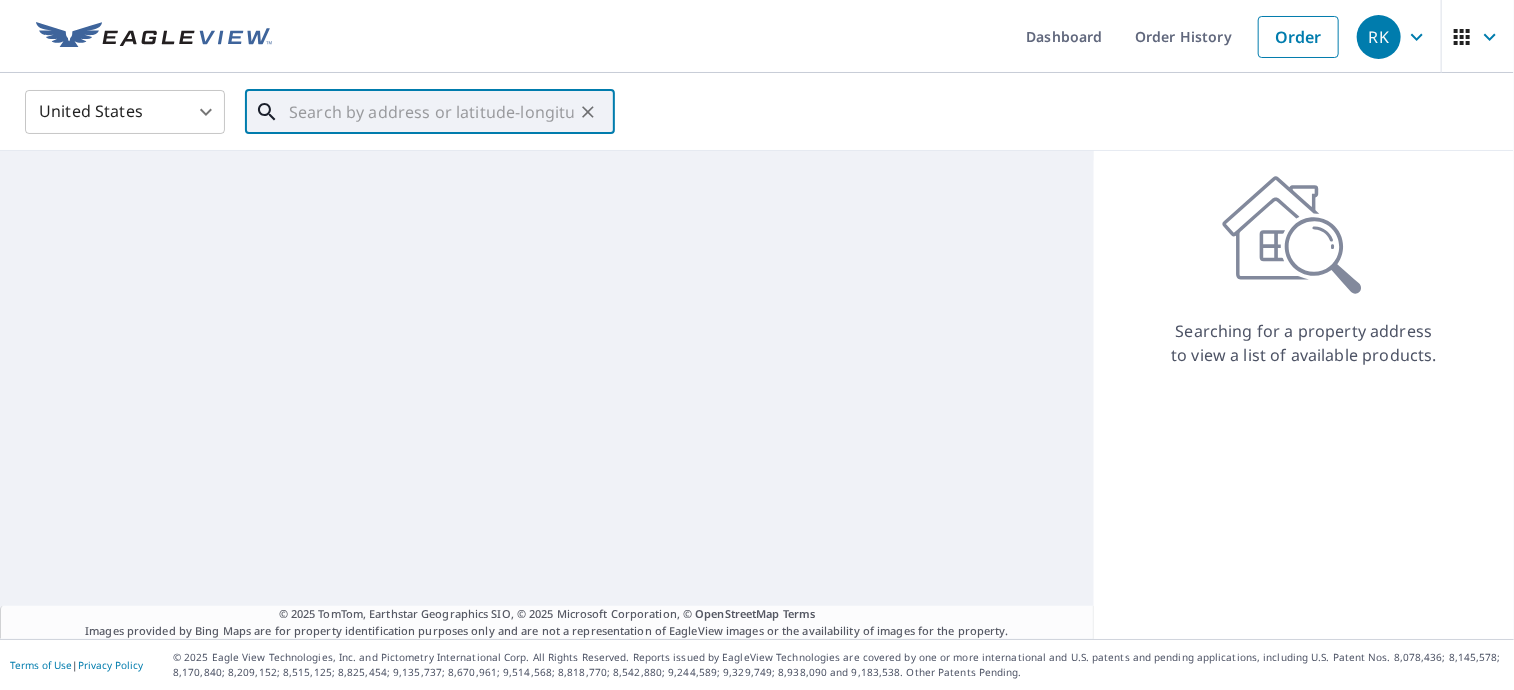 click at bounding box center (431, 112) 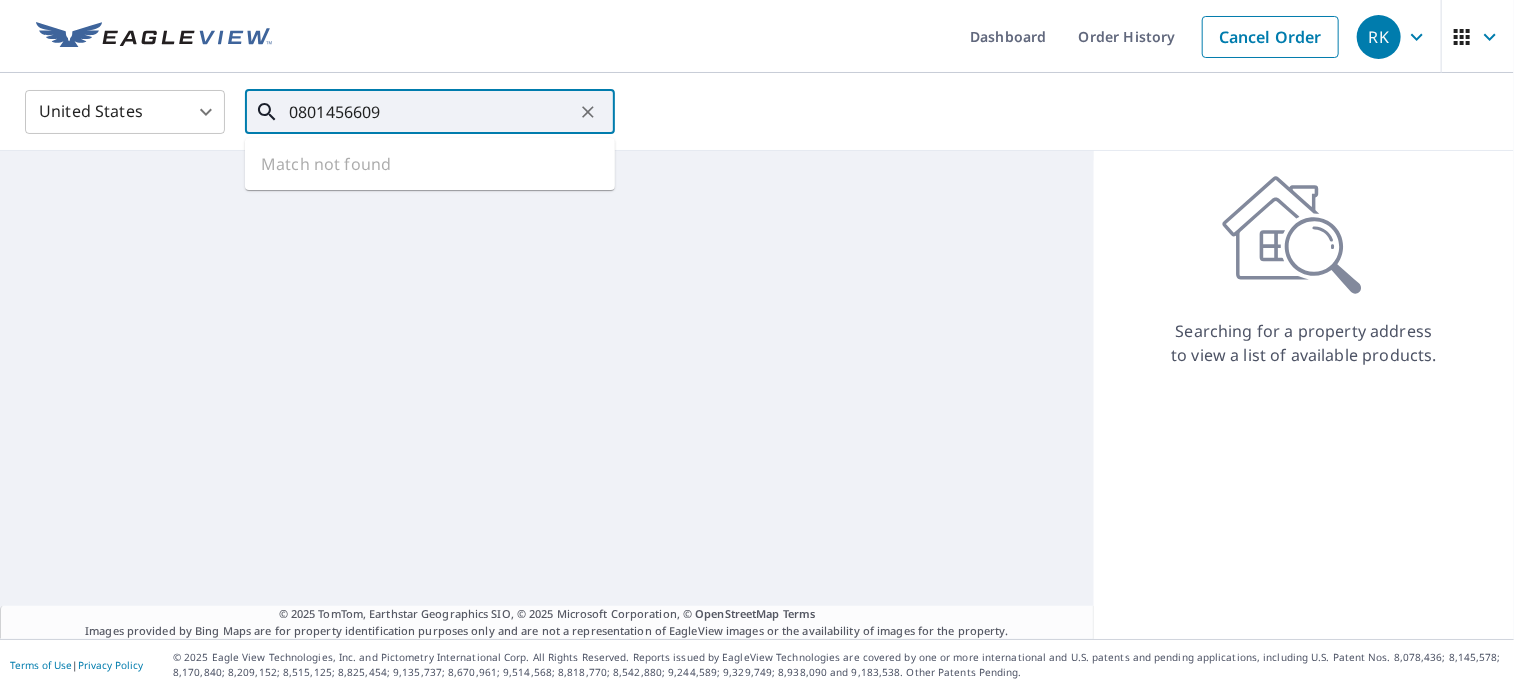 type on "0801456609" 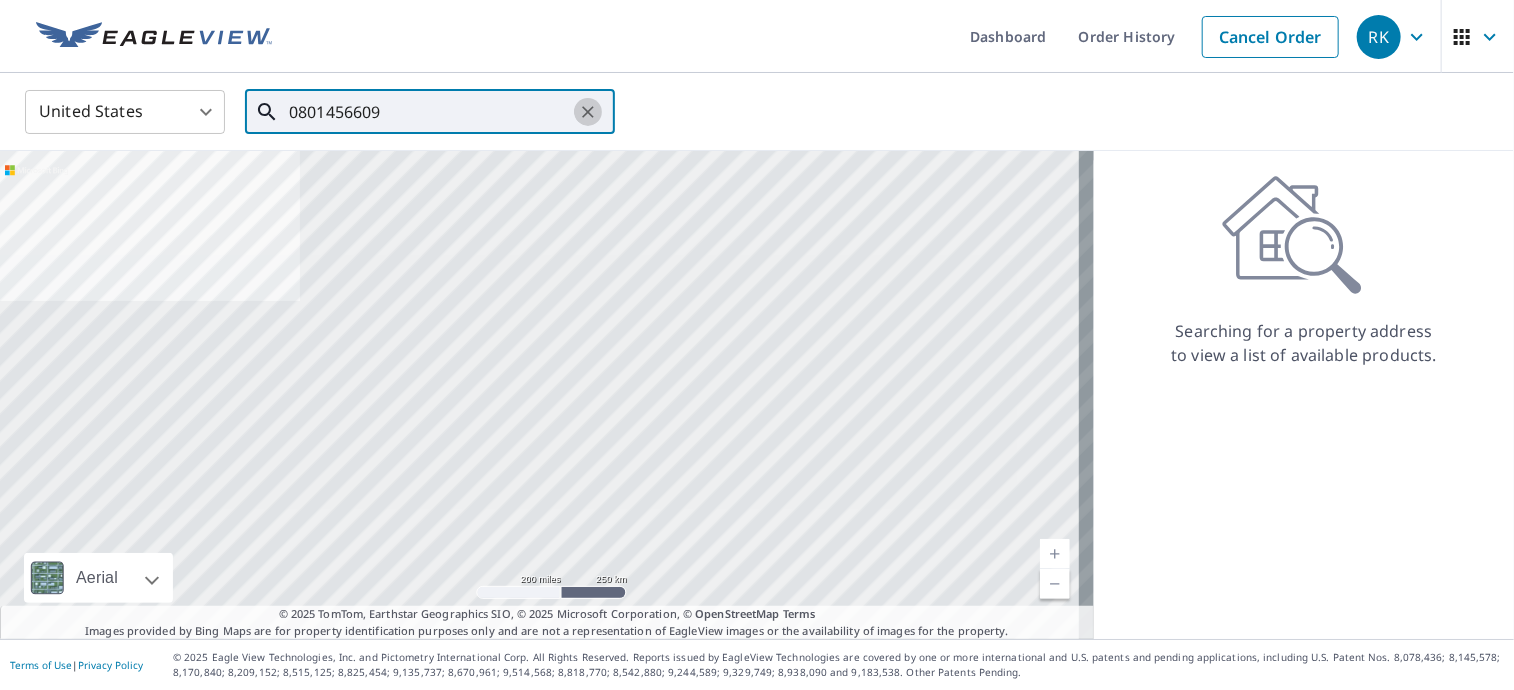 click 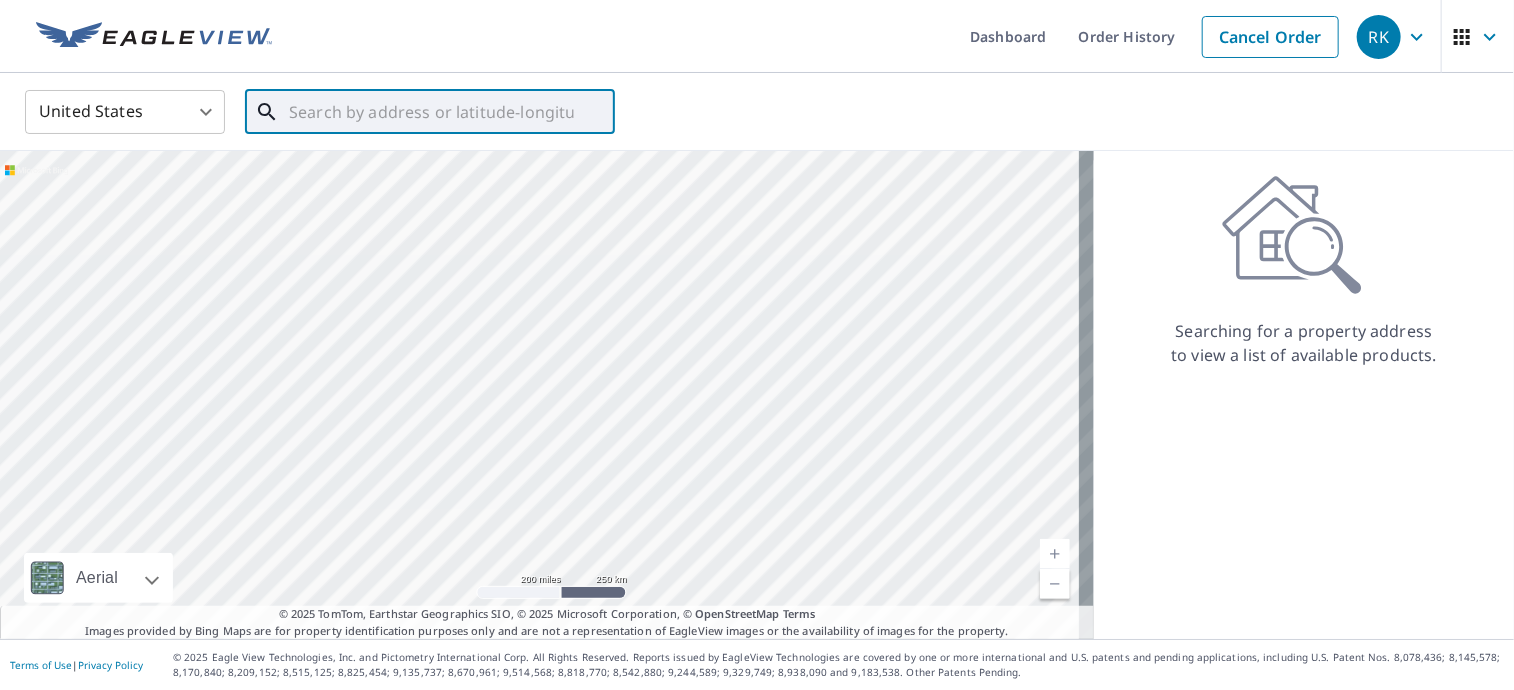 paste on "[NUMBER] [STREET] TOWNSEND Mcintosh [STATE] [POSTAL_CODE]" 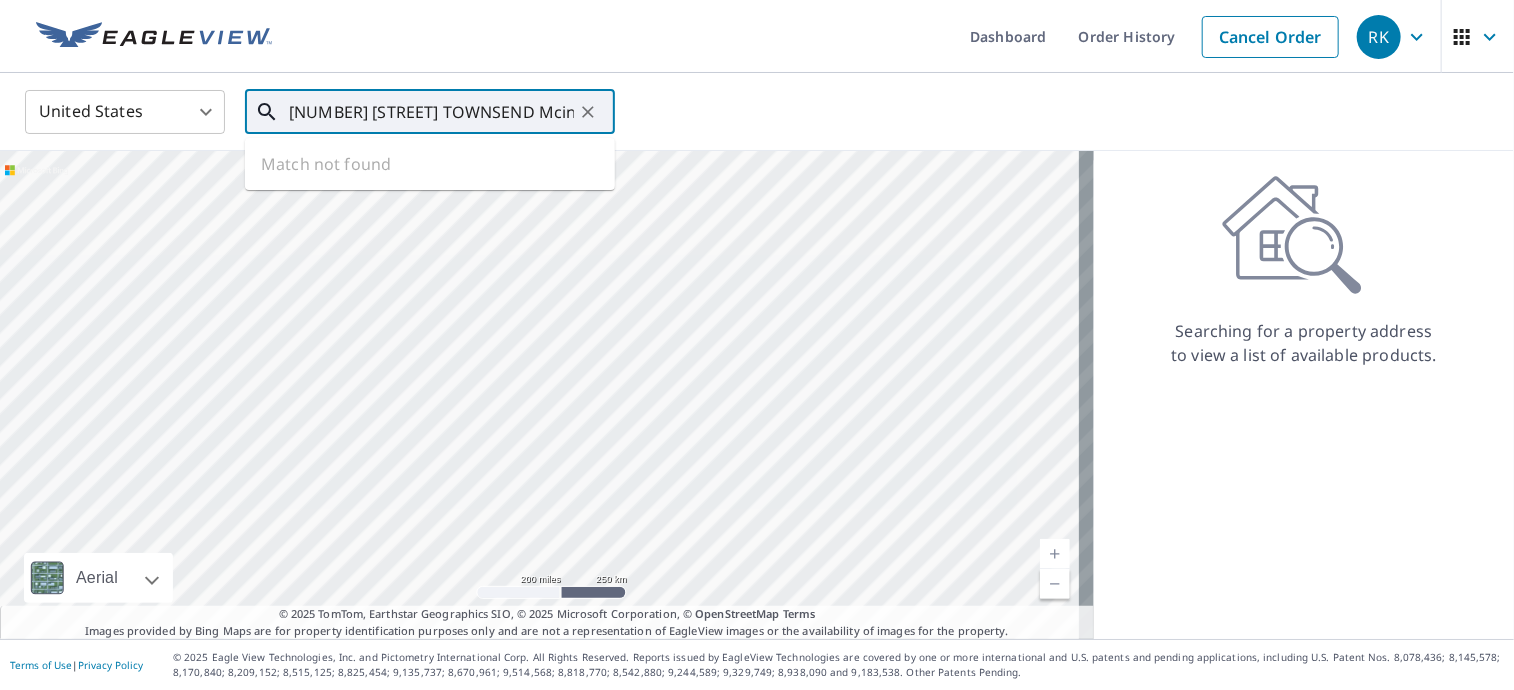 scroll, scrollTop: 0, scrollLeft: 169, axis: horizontal 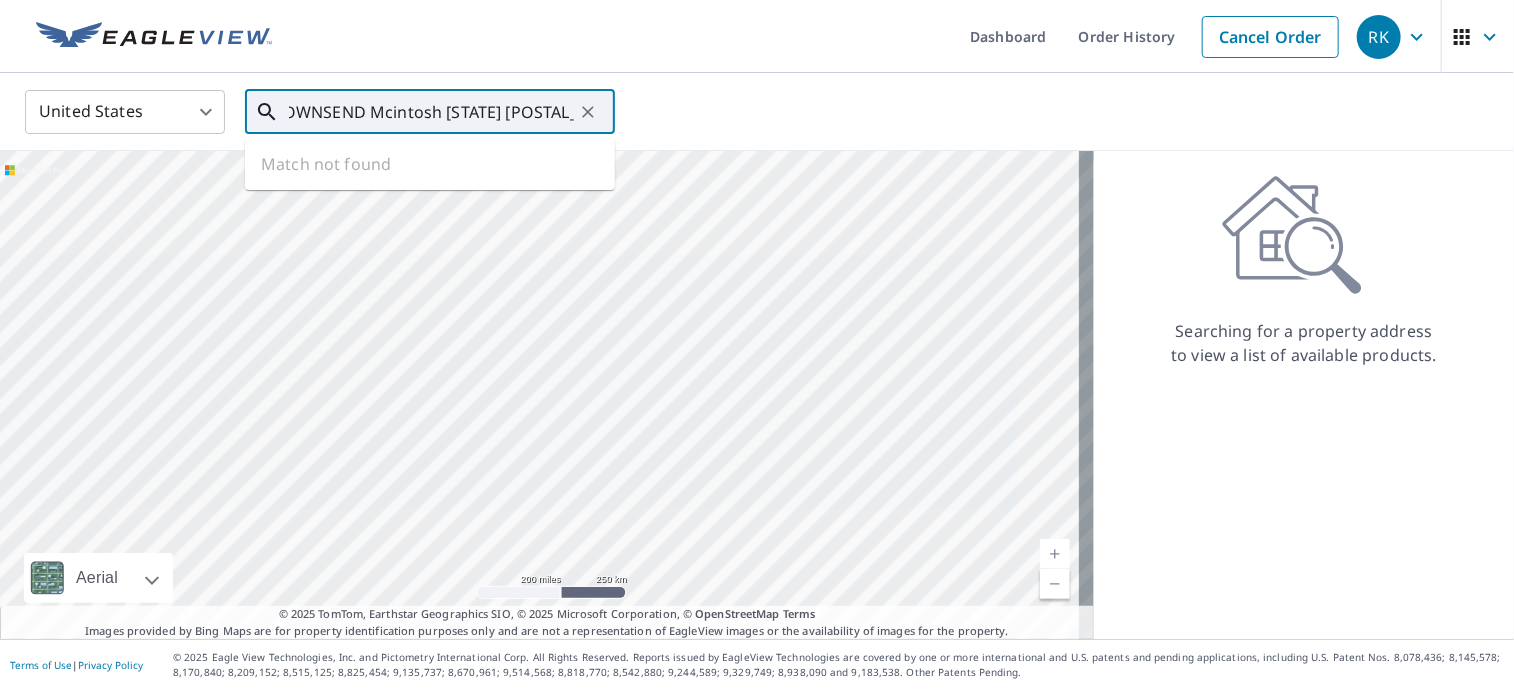 type on "[NUMBER] [STREET] TOWNSEND Mcintosh [STATE] [POSTAL_CODE]" 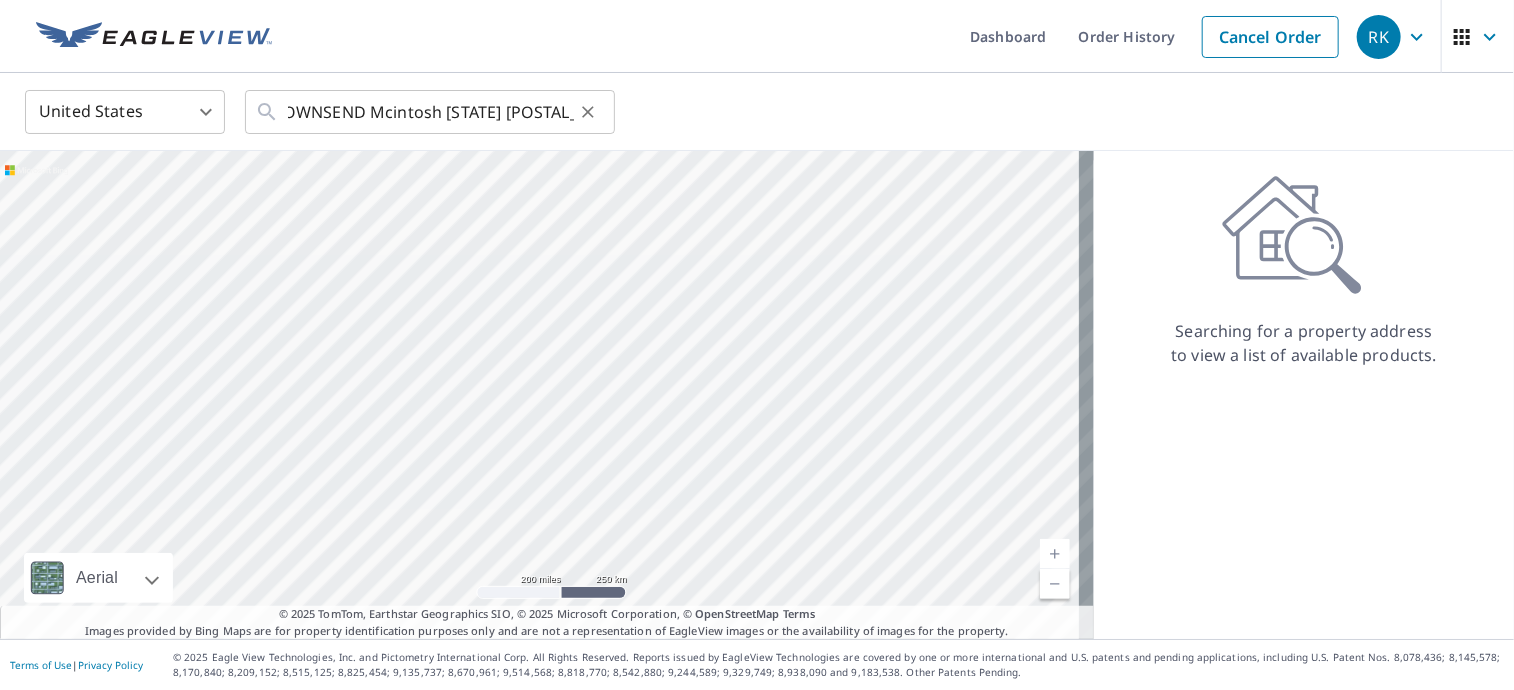 scroll, scrollTop: 0, scrollLeft: 0, axis: both 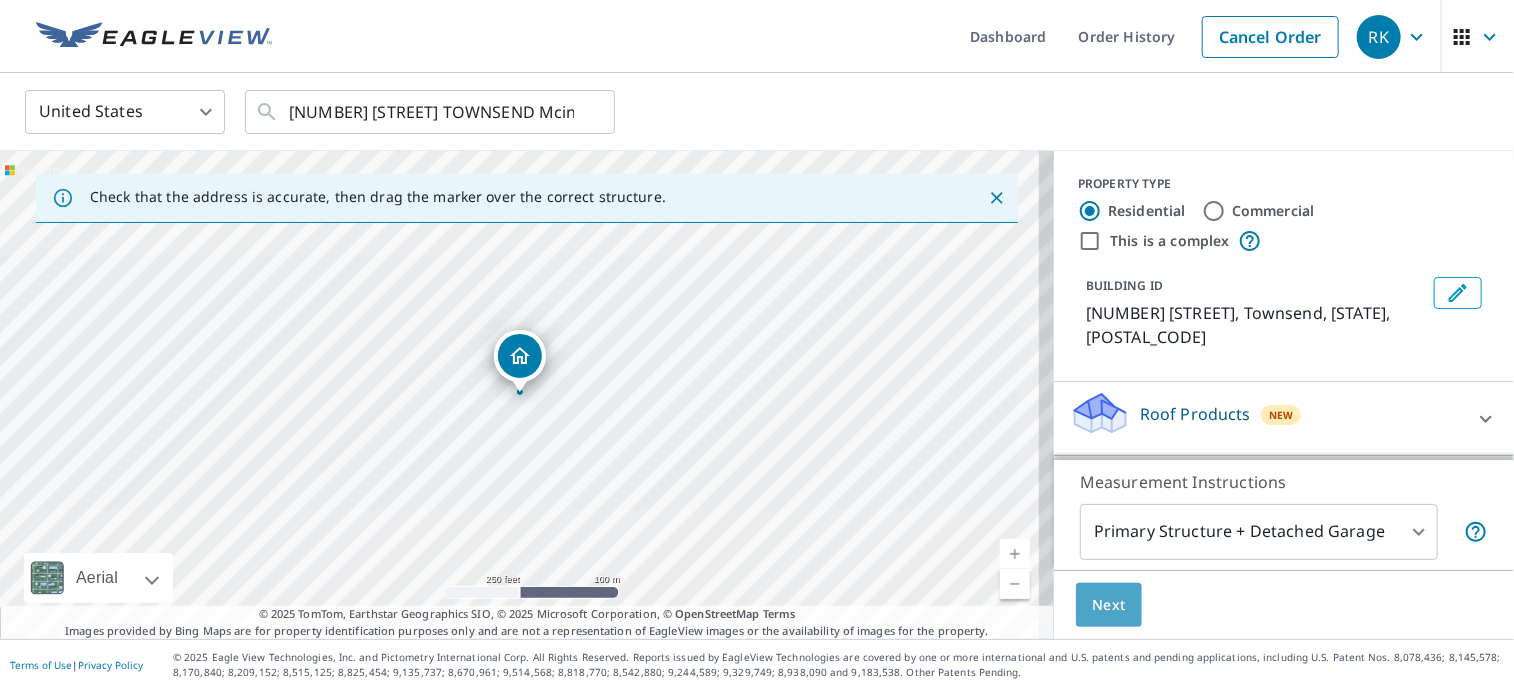 click on "Next" at bounding box center [1109, 605] 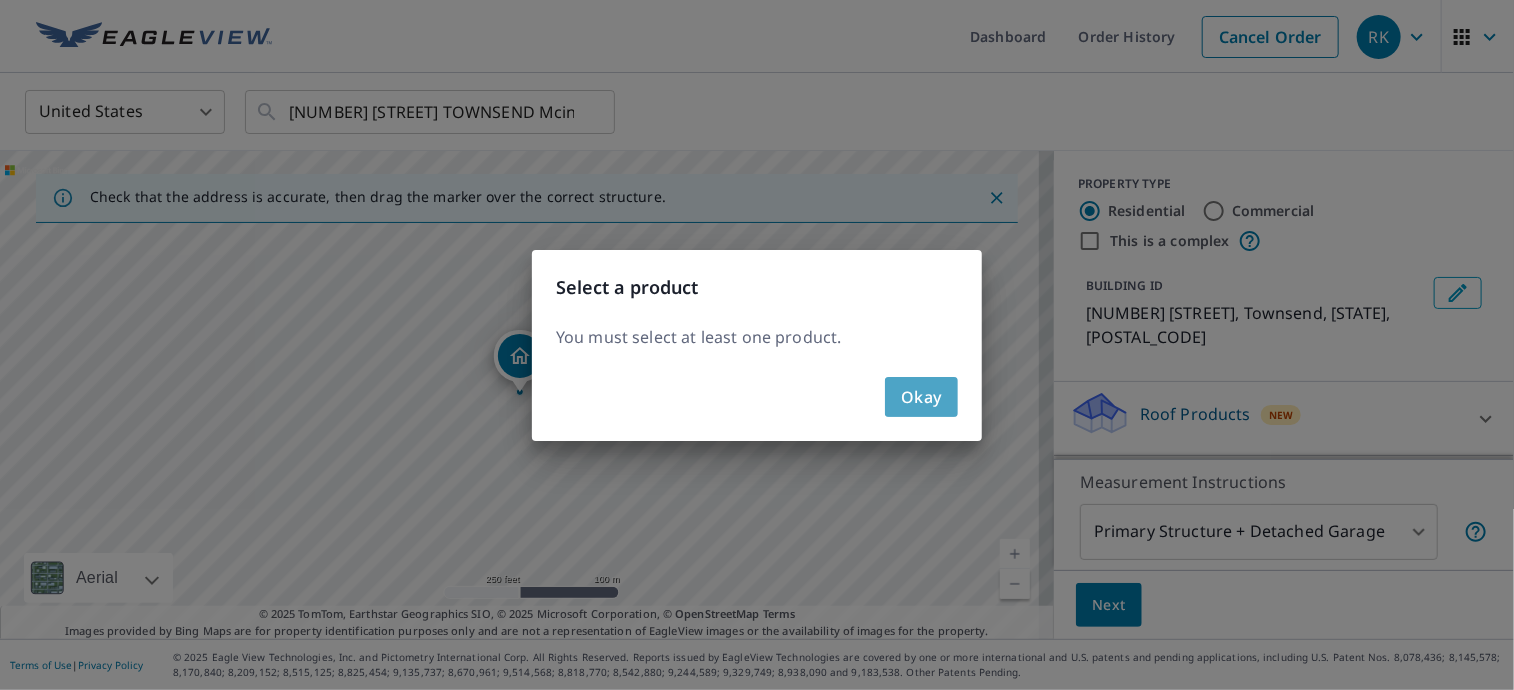 click on "Okay" at bounding box center [921, 397] 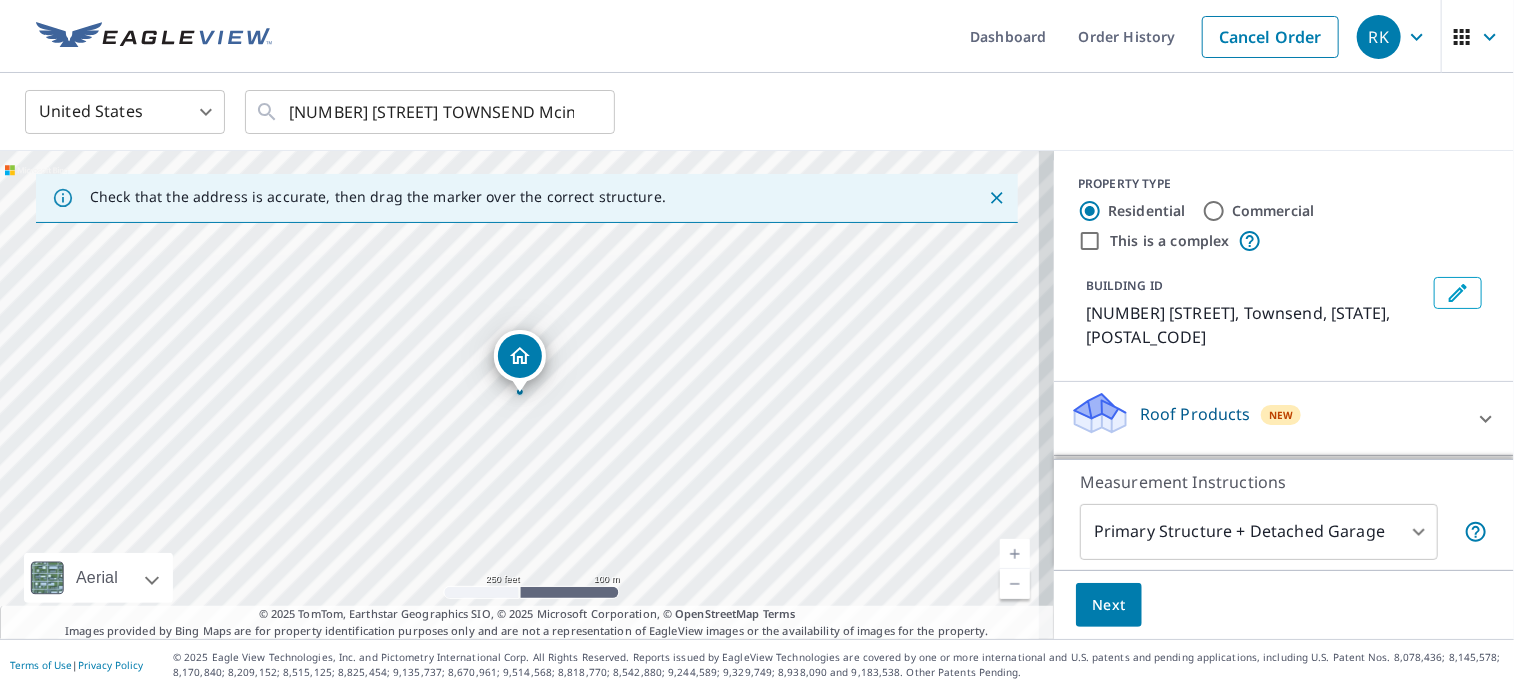 drag, startPoint x: 1483, startPoint y: 368, endPoint x: 1485, endPoint y: 425, distance: 57.035076 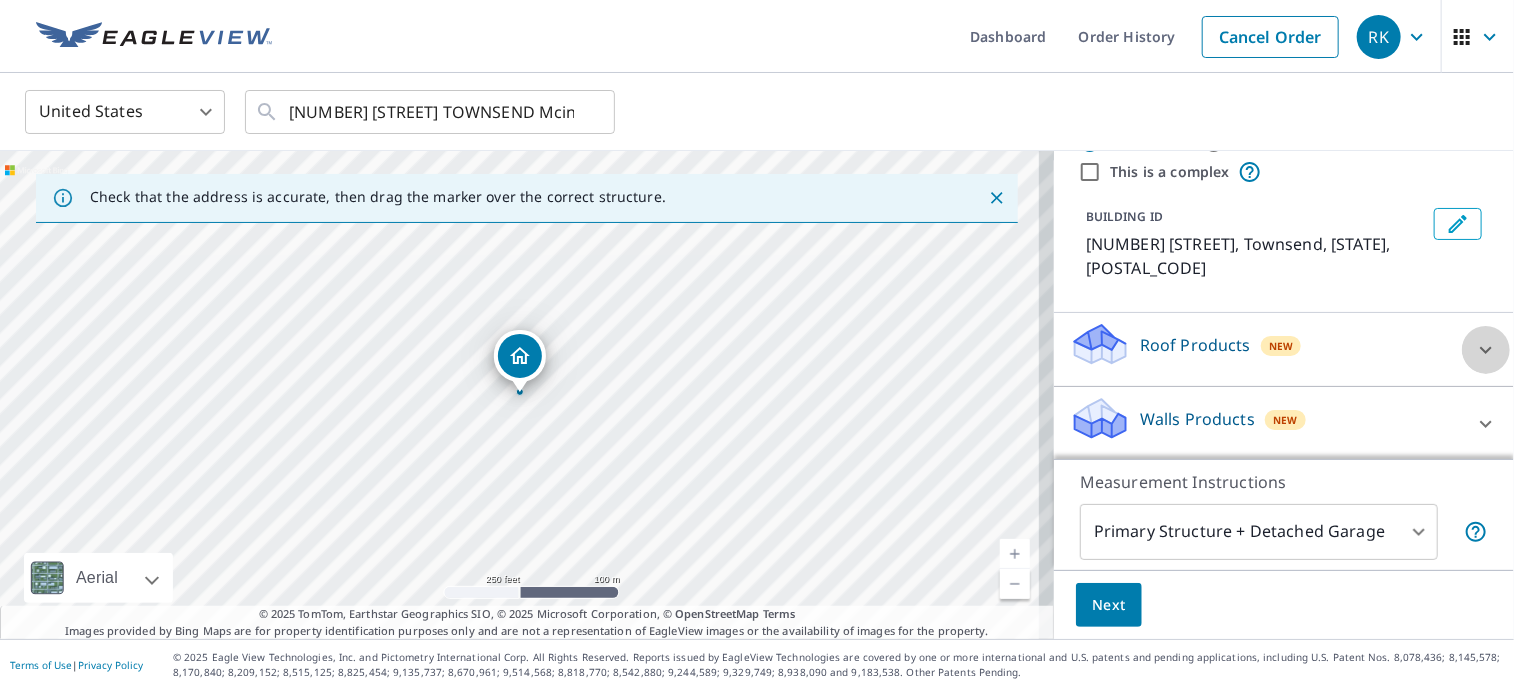 click 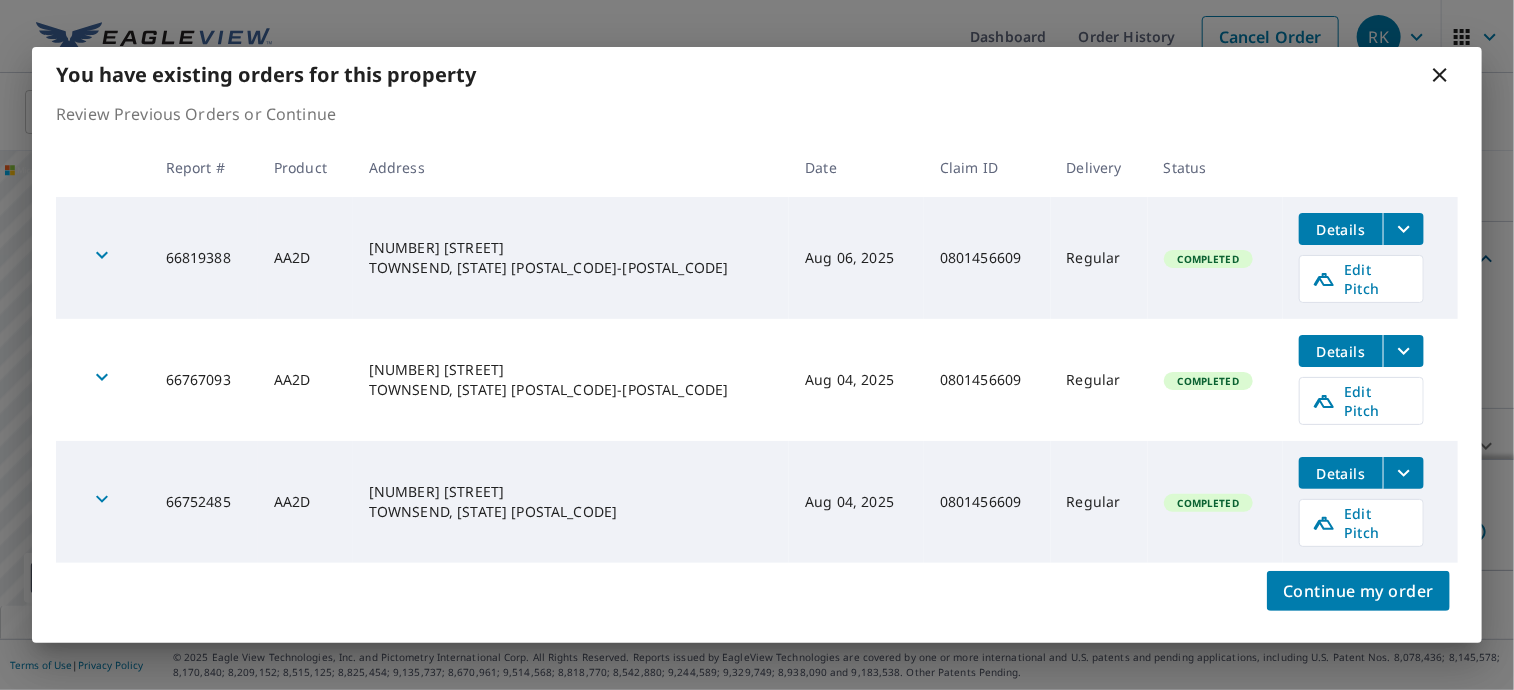 scroll, scrollTop: 158, scrollLeft: 0, axis: vertical 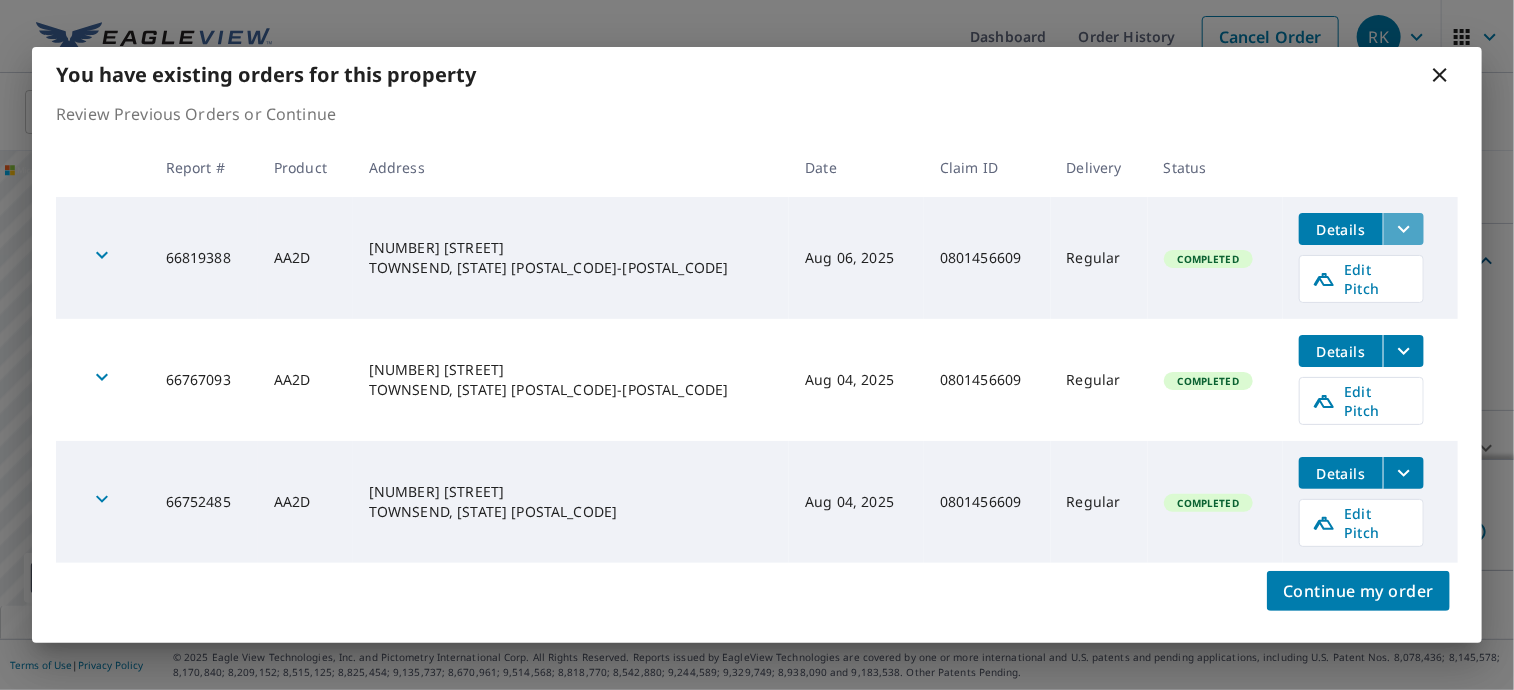 click 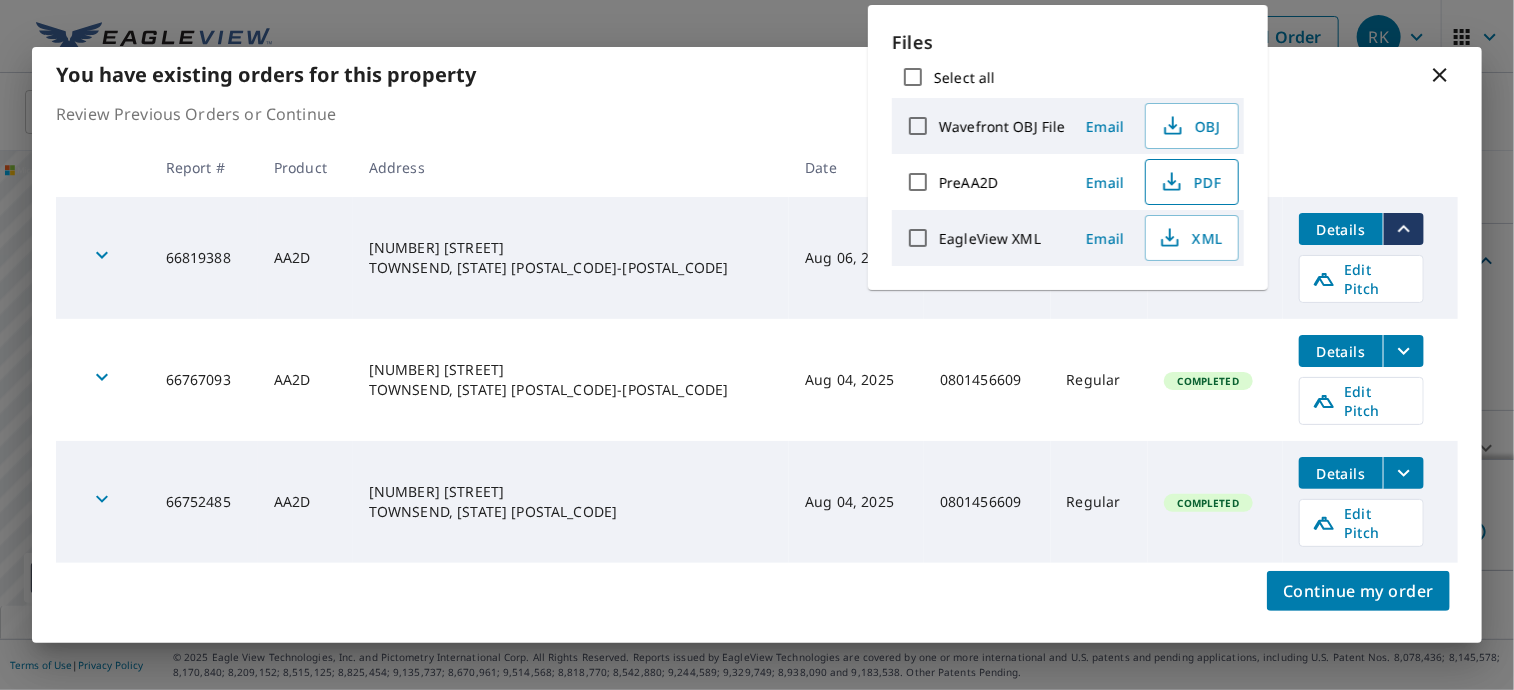 click on "PDF" at bounding box center [1190, 182] 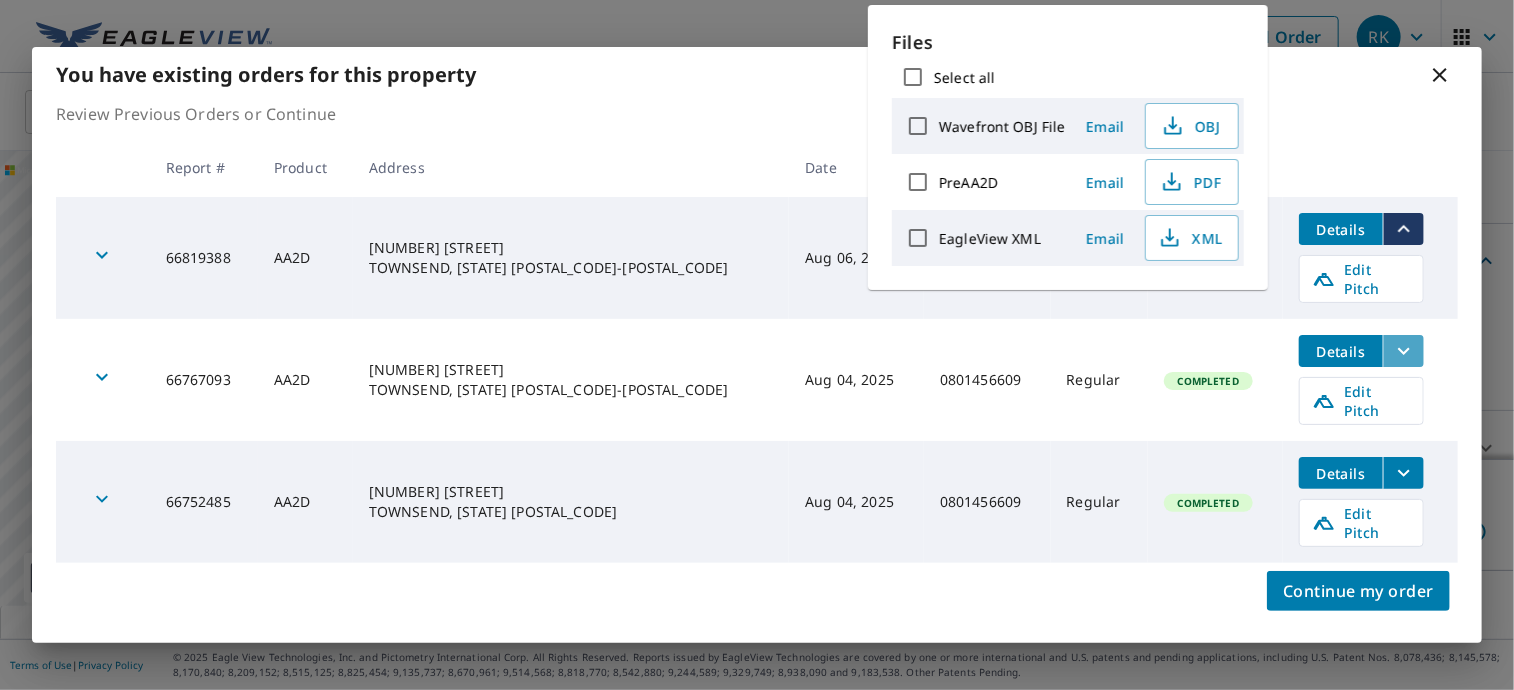 click 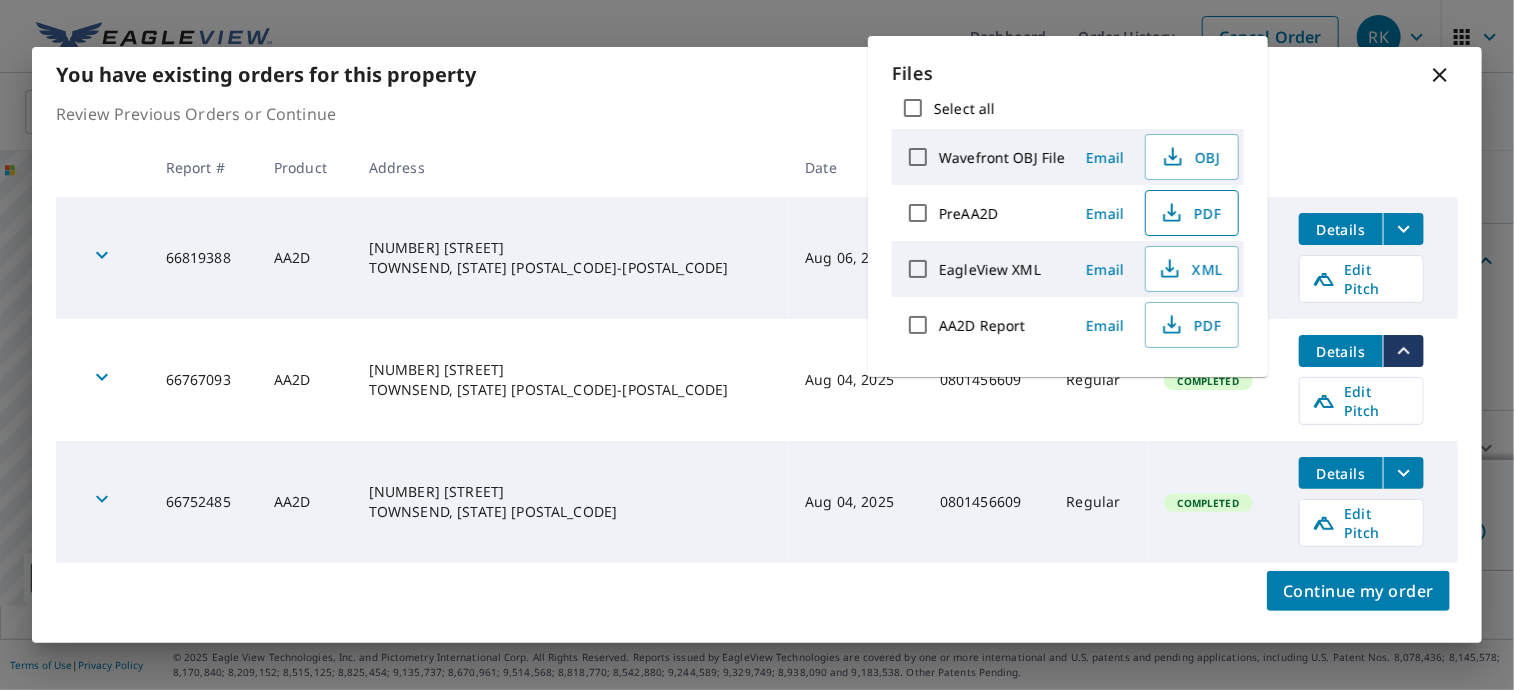 click on "PDF" at bounding box center (1190, 213) 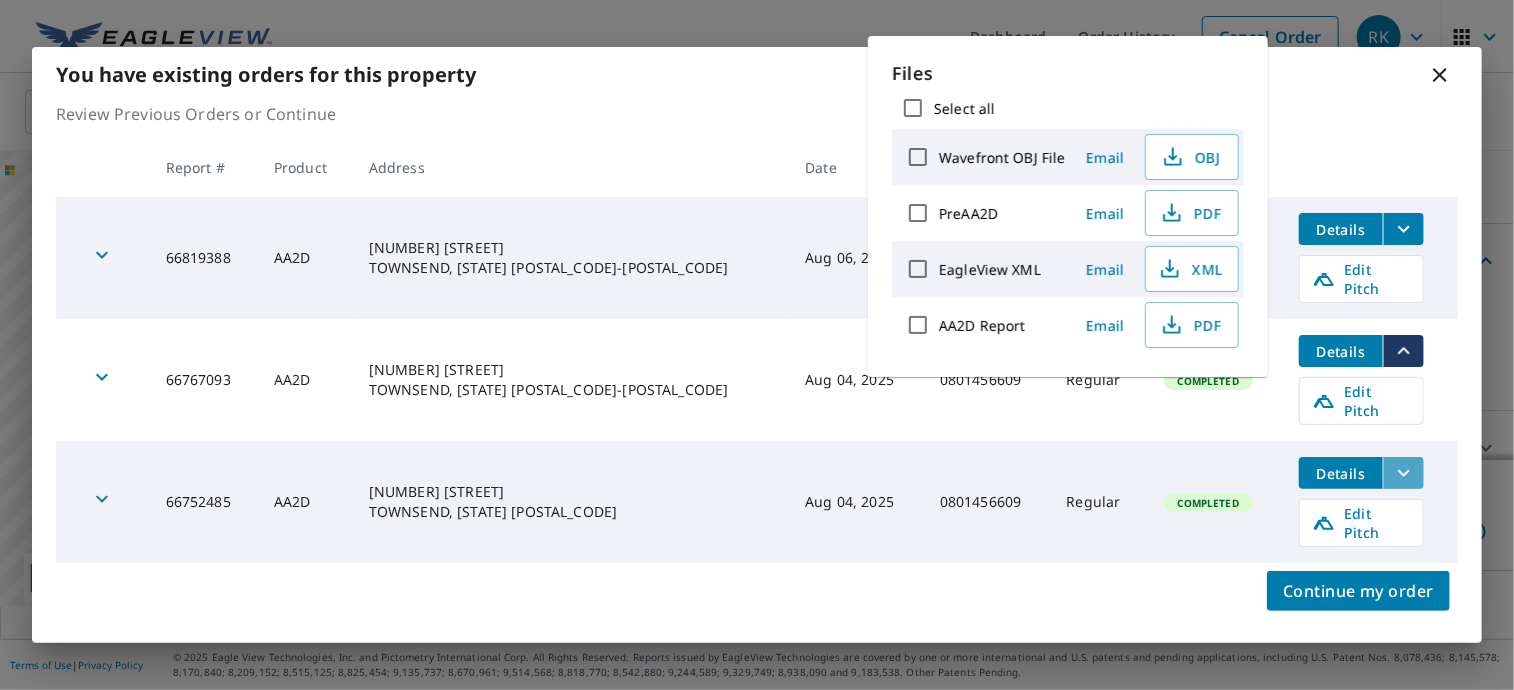 click 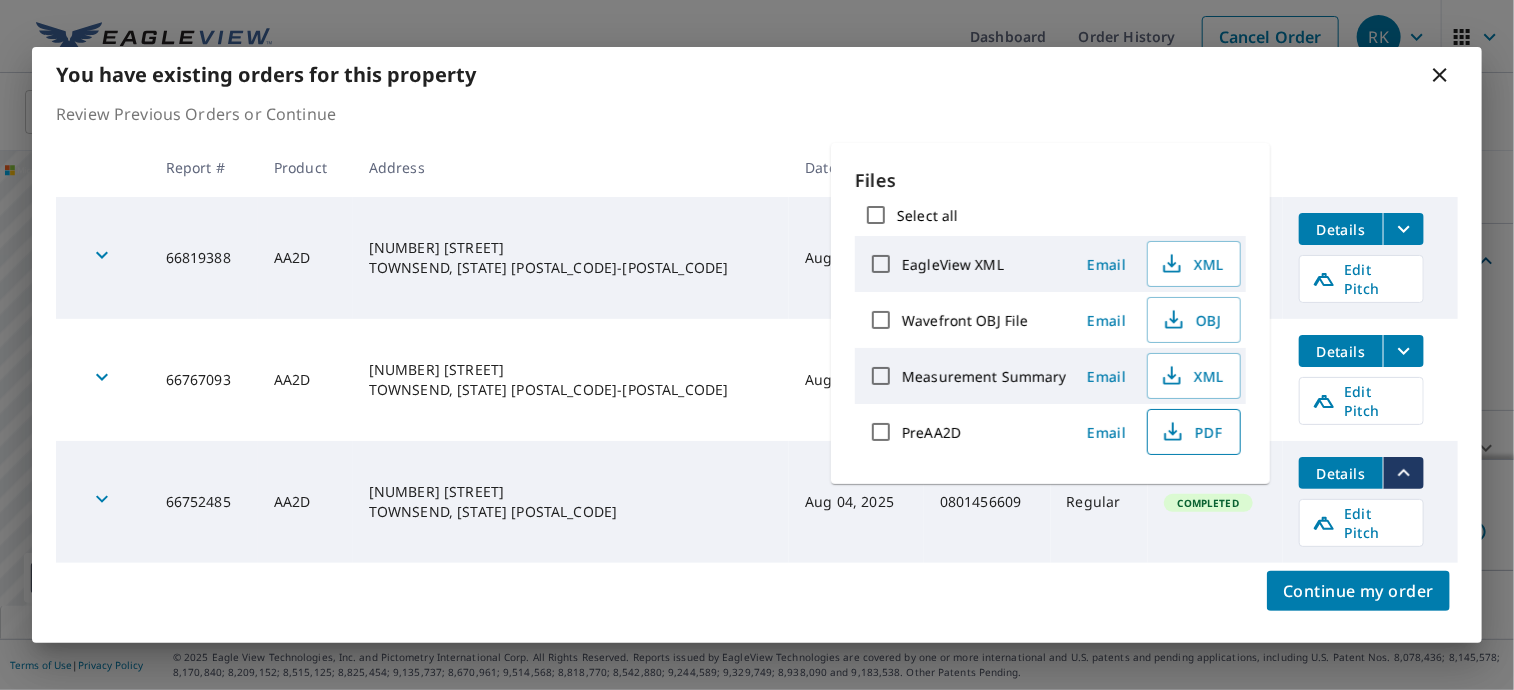 click 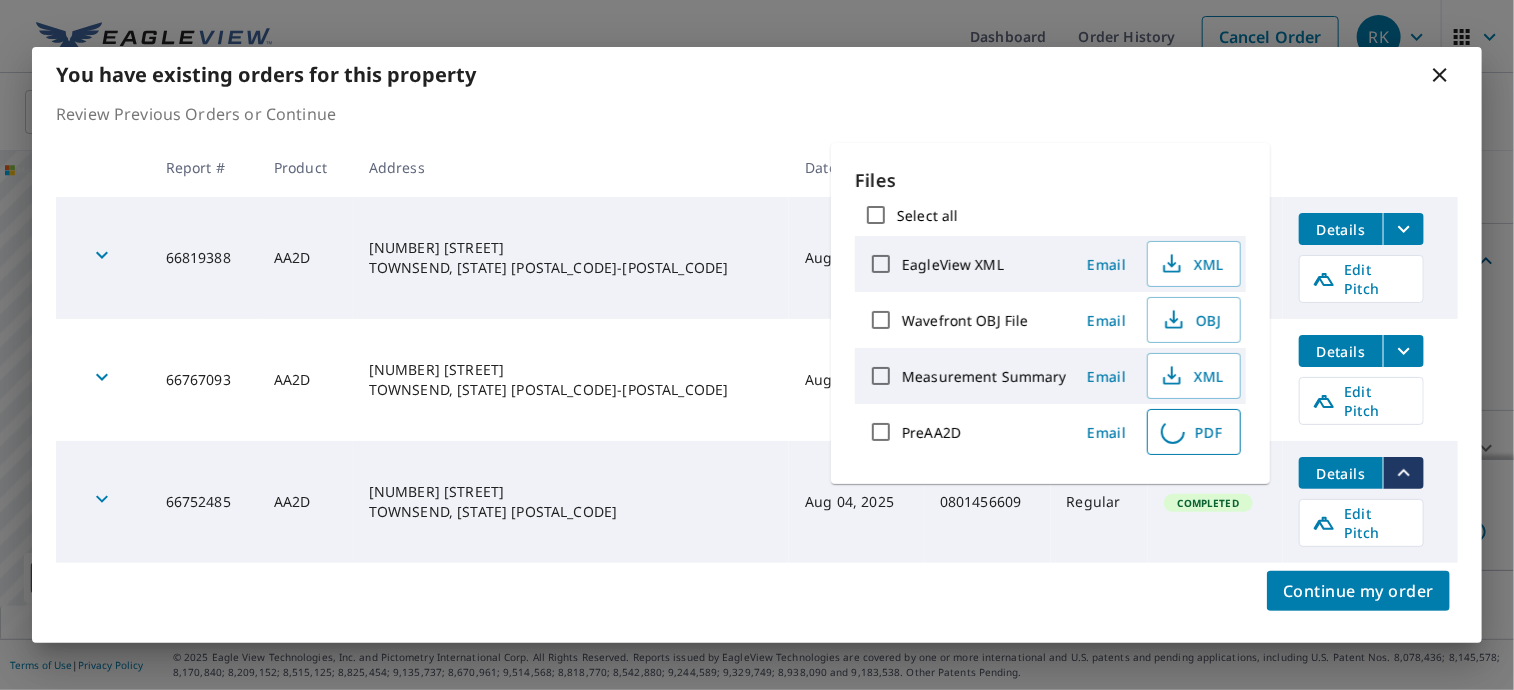 click on "Details Edit Pitch" at bounding box center [1370, 502] 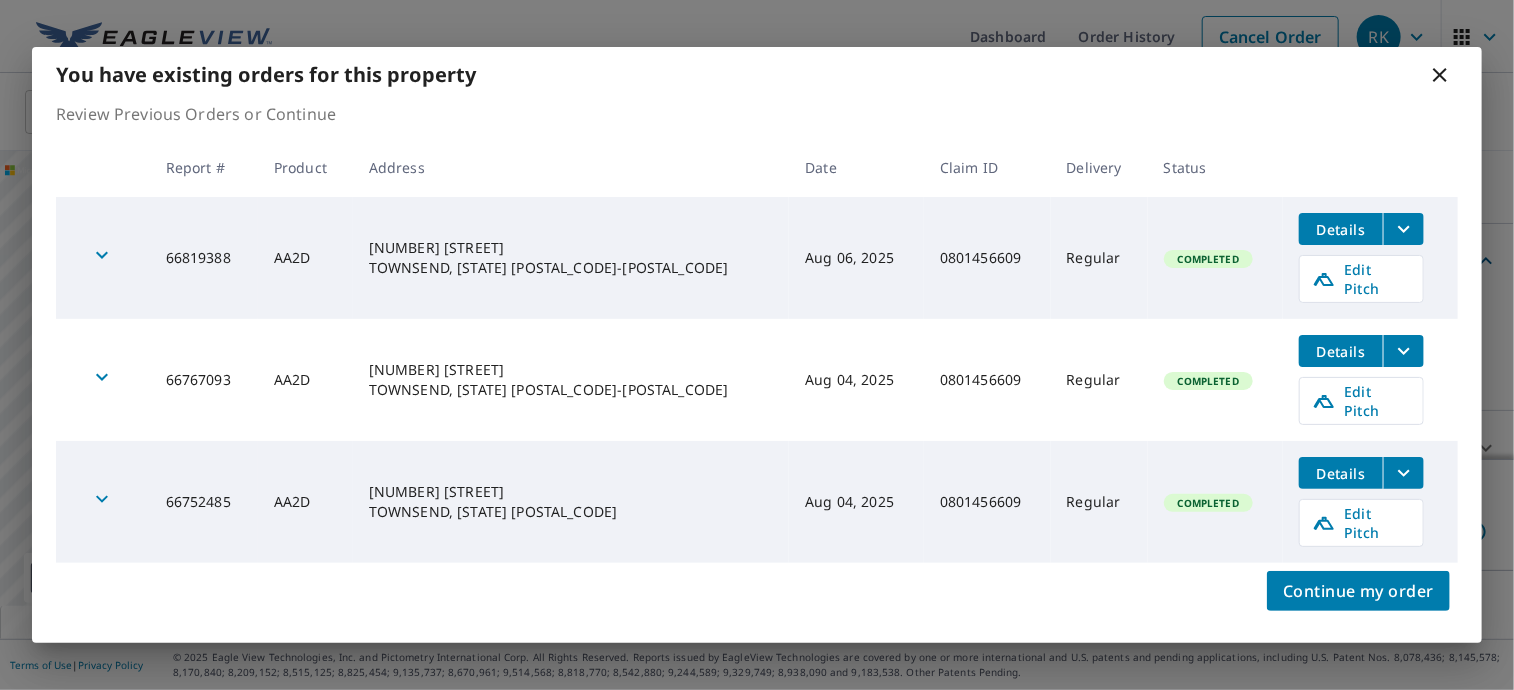 click 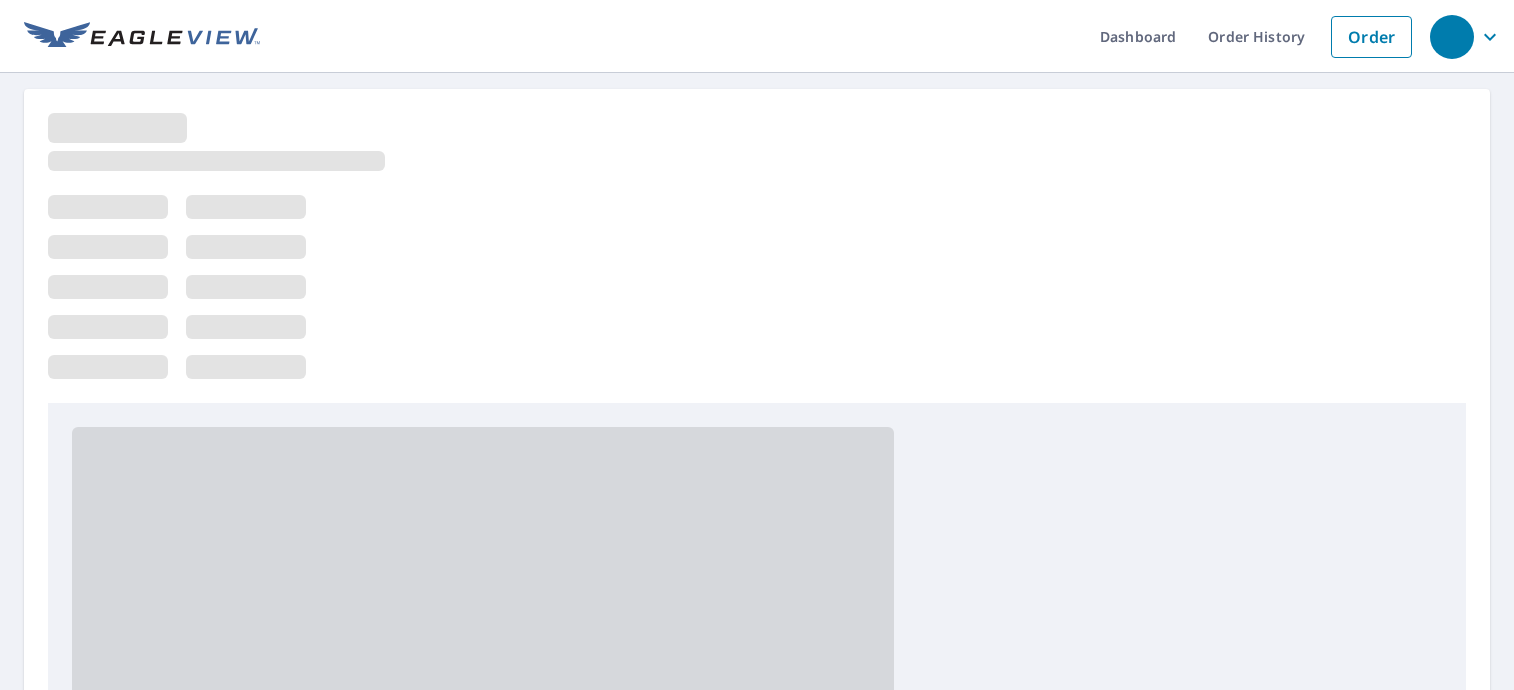 scroll, scrollTop: 0, scrollLeft: 0, axis: both 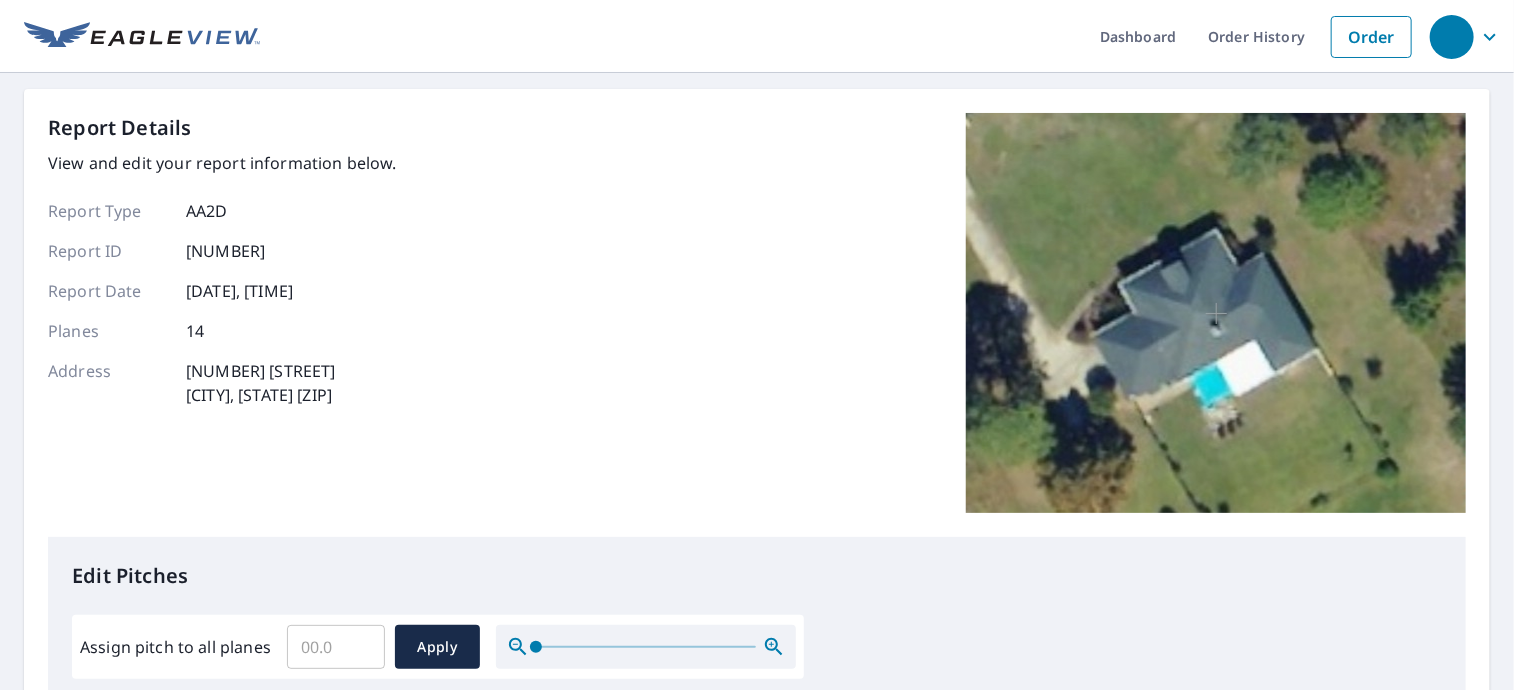 click on "Assign pitch to all planes" at bounding box center [336, 647] 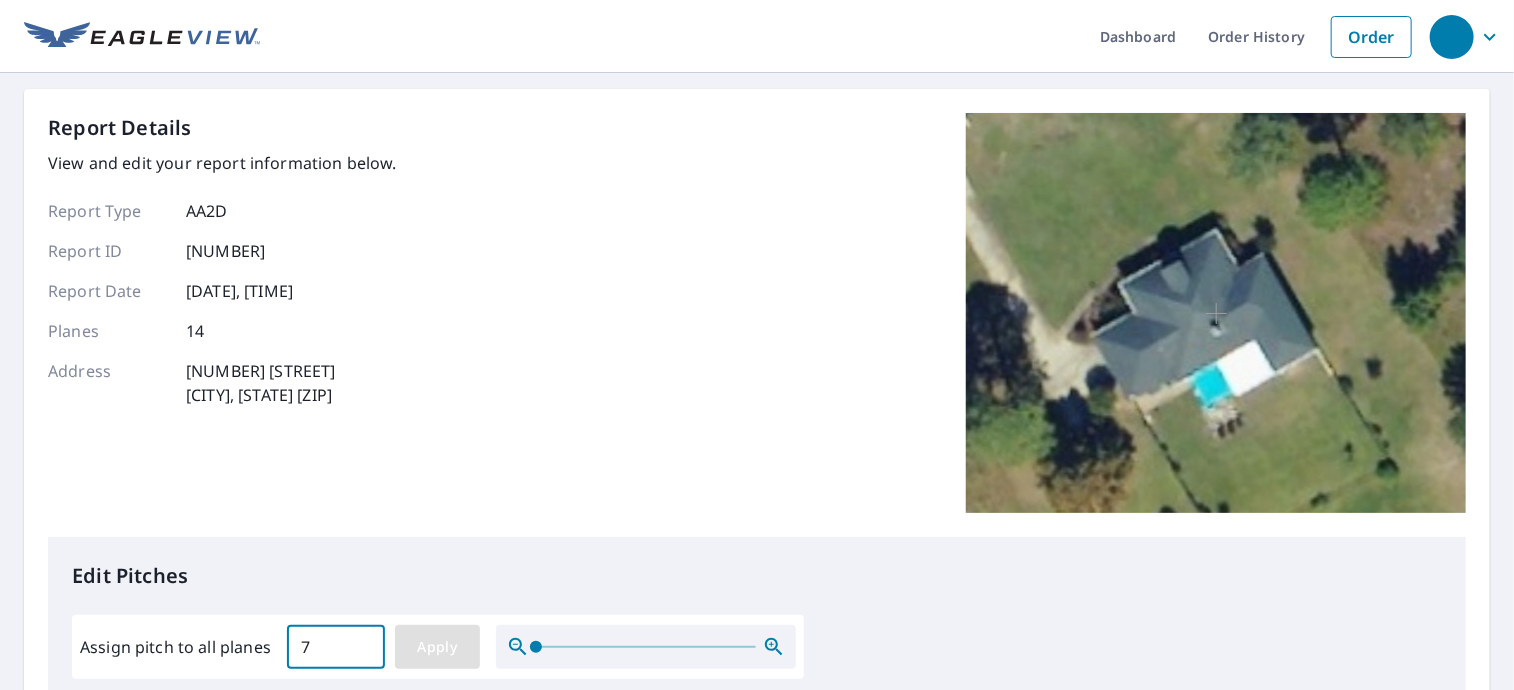 type on "7" 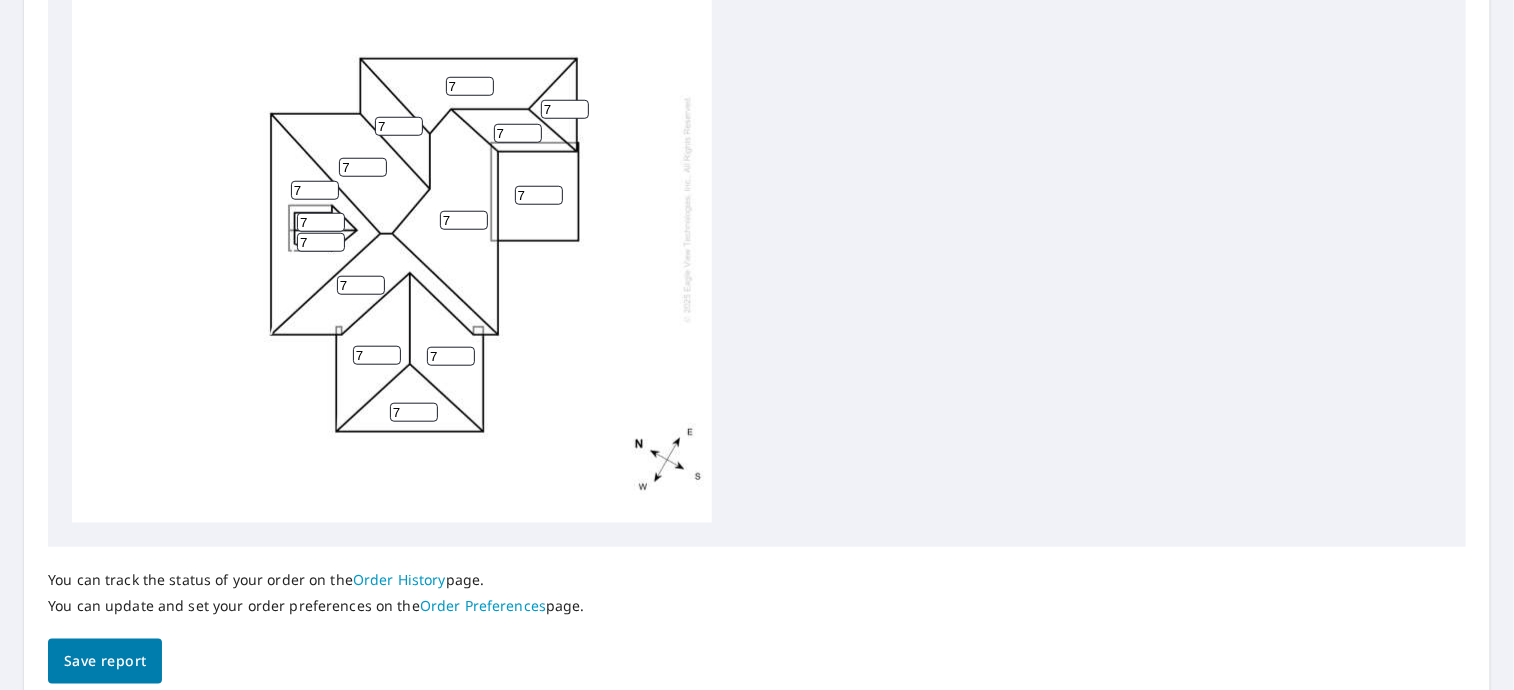 scroll, scrollTop: 826, scrollLeft: 0, axis: vertical 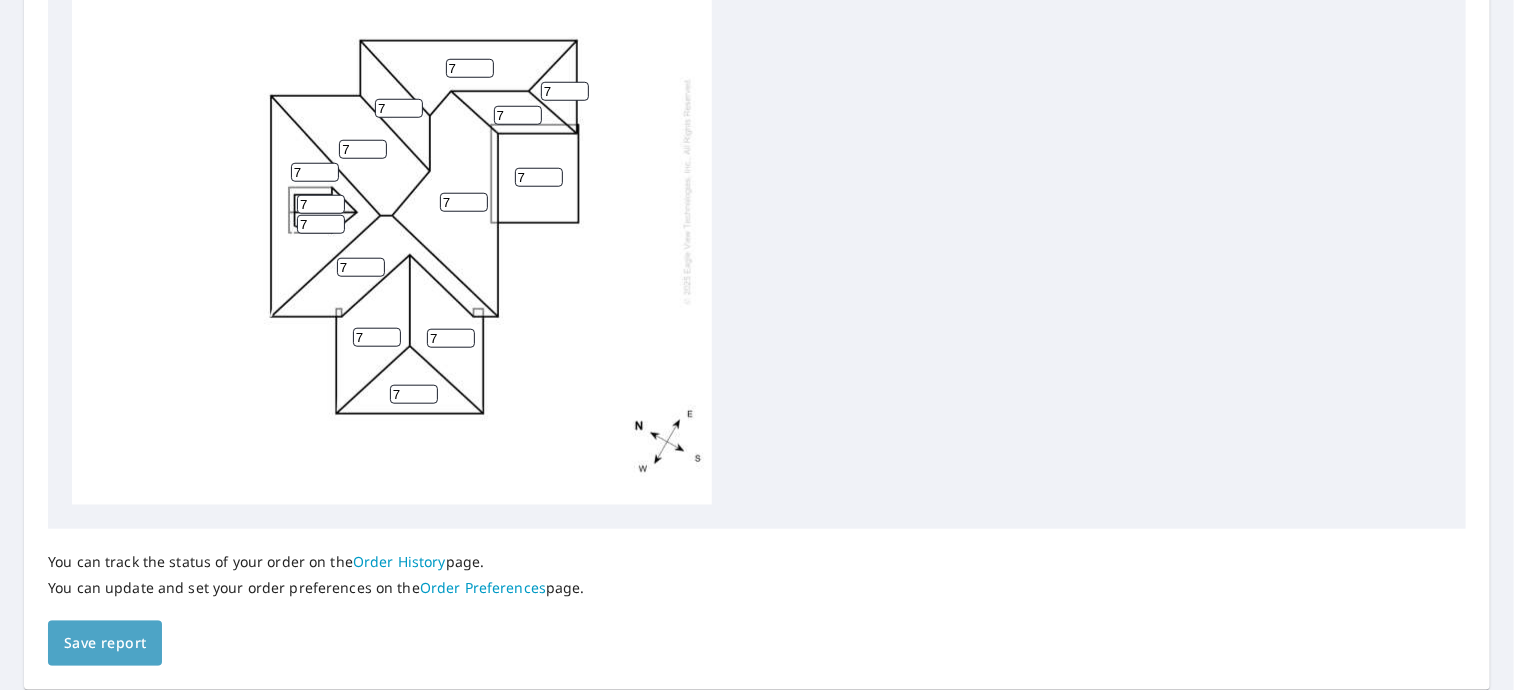 click on "Save report" at bounding box center [105, 643] 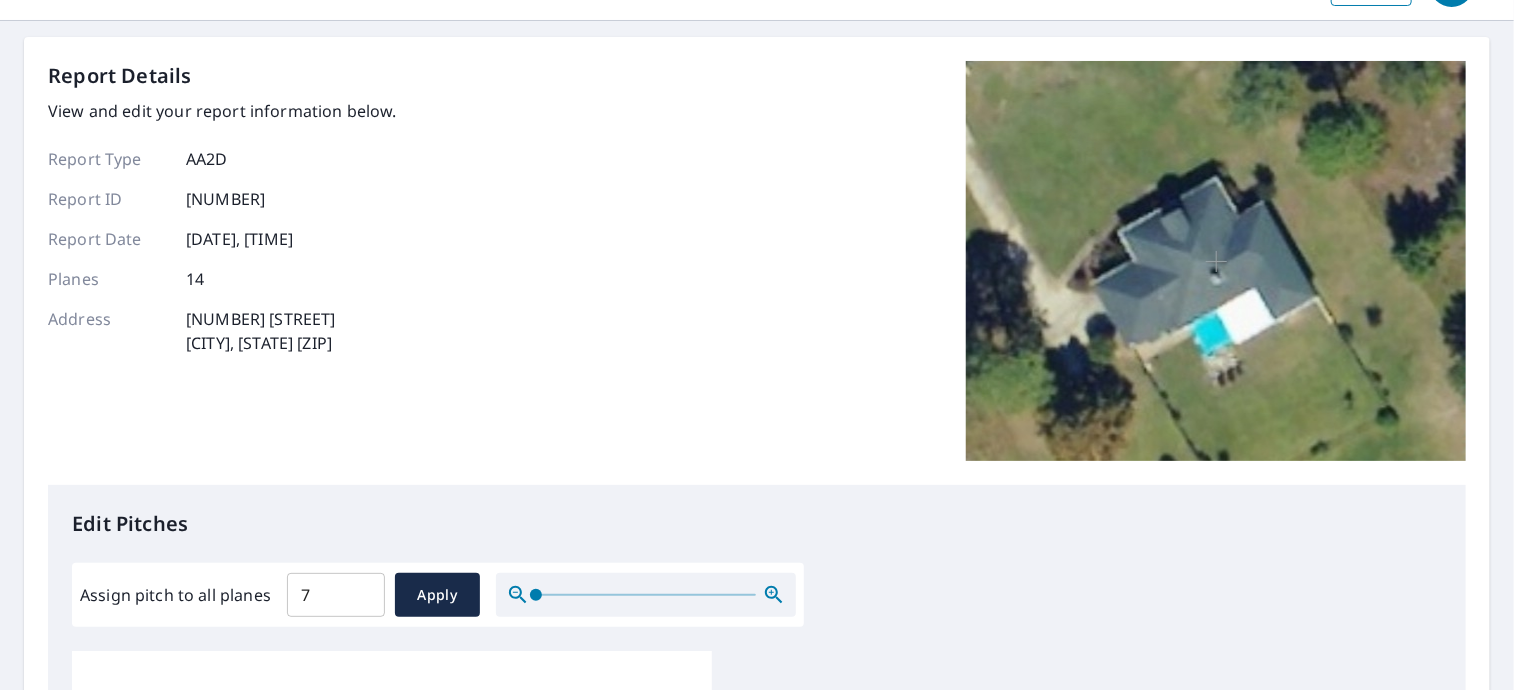scroll, scrollTop: 0, scrollLeft: 0, axis: both 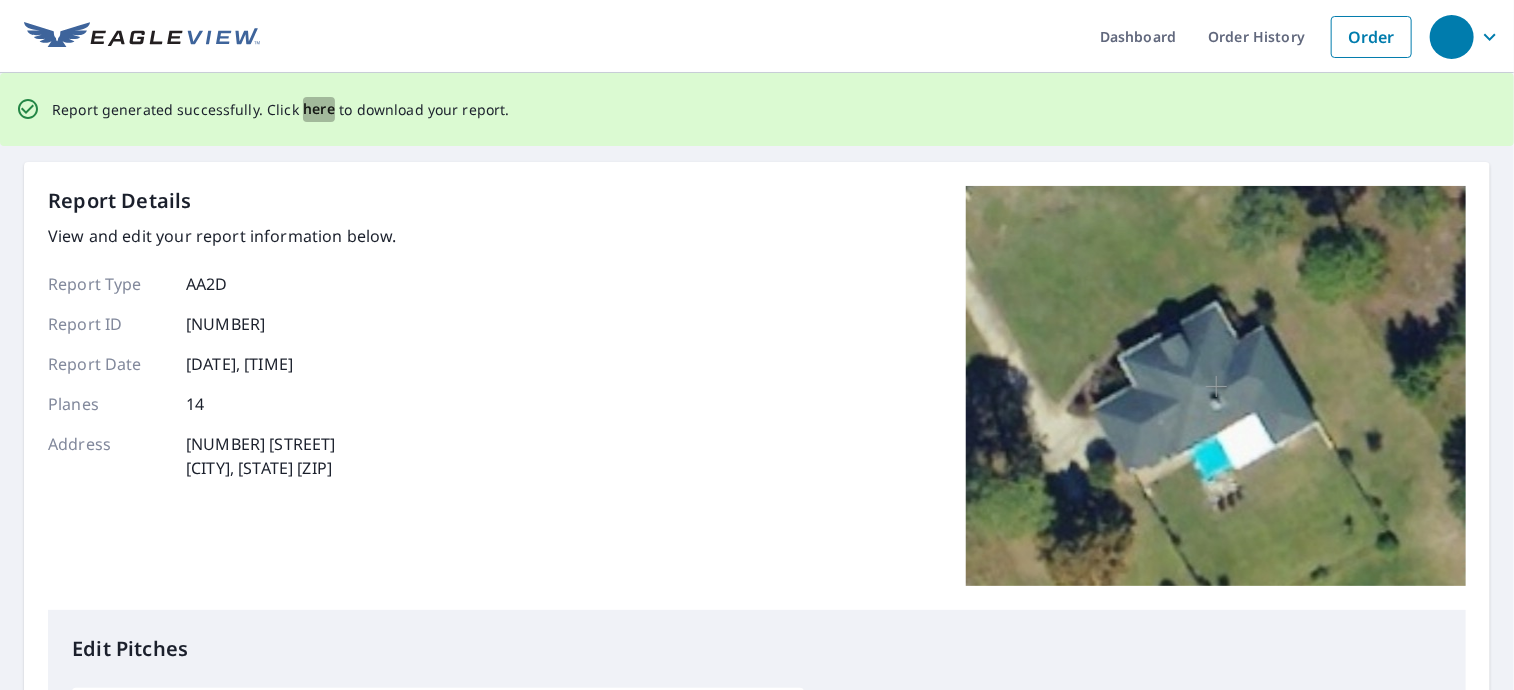 click on "here" at bounding box center (319, 109) 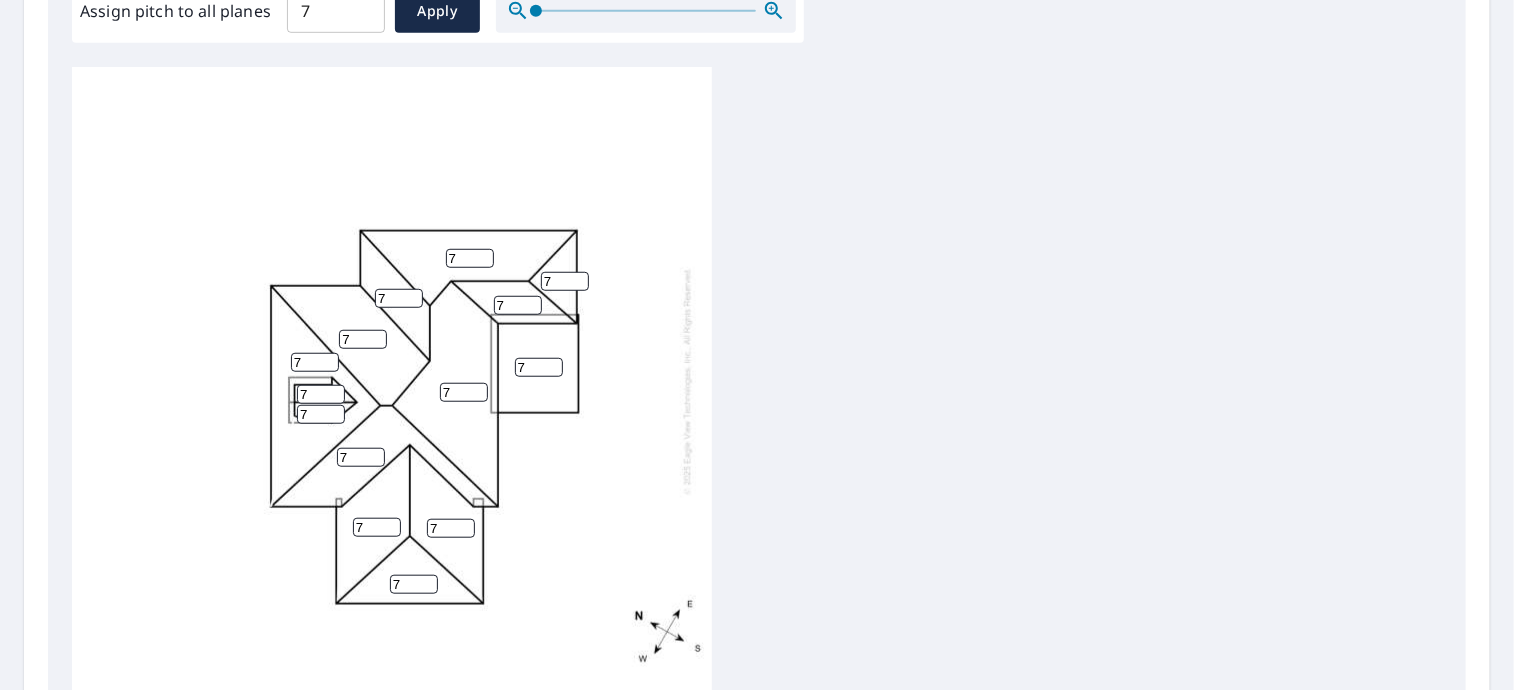scroll, scrollTop: 700, scrollLeft: 0, axis: vertical 